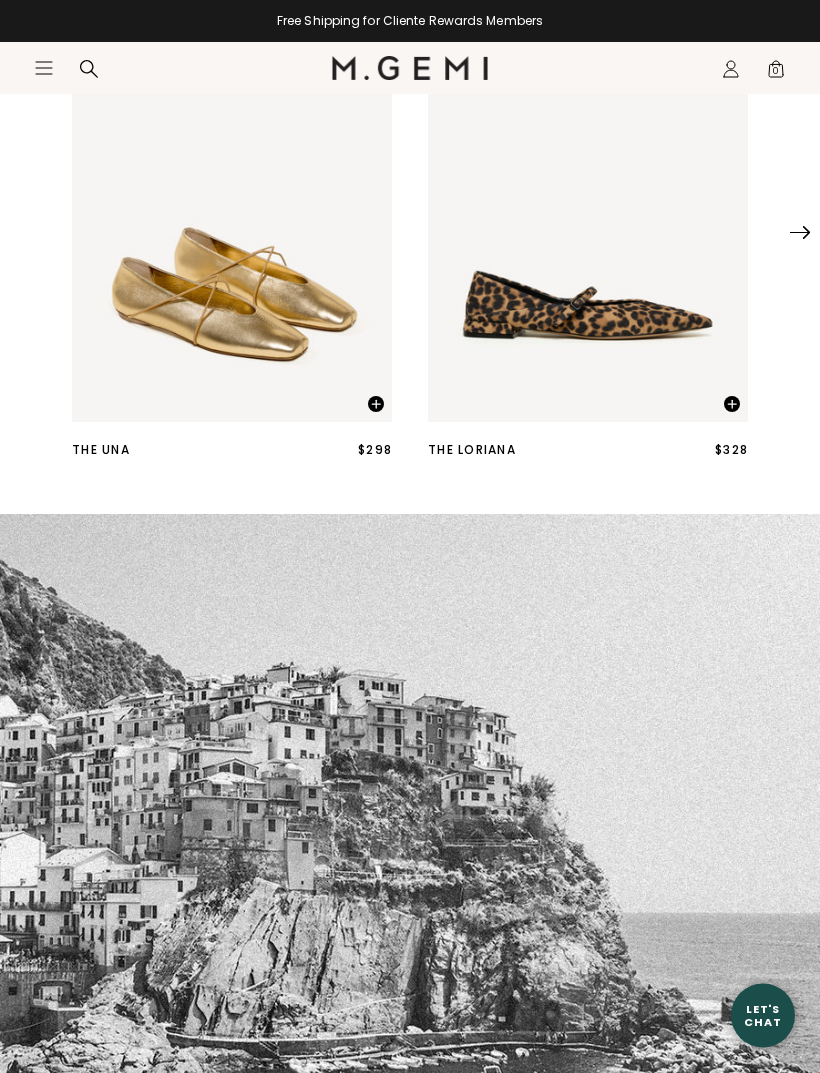 scroll, scrollTop: 899, scrollLeft: 0, axis: vertical 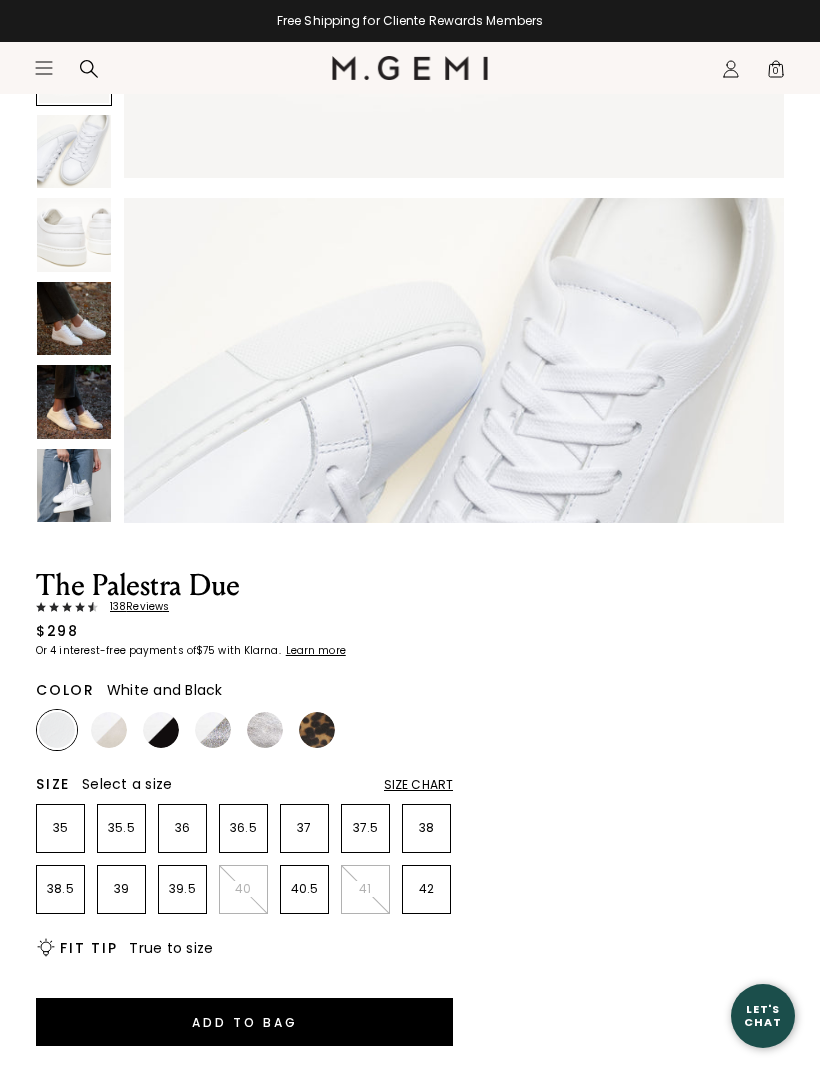 click at bounding box center [161, 730] 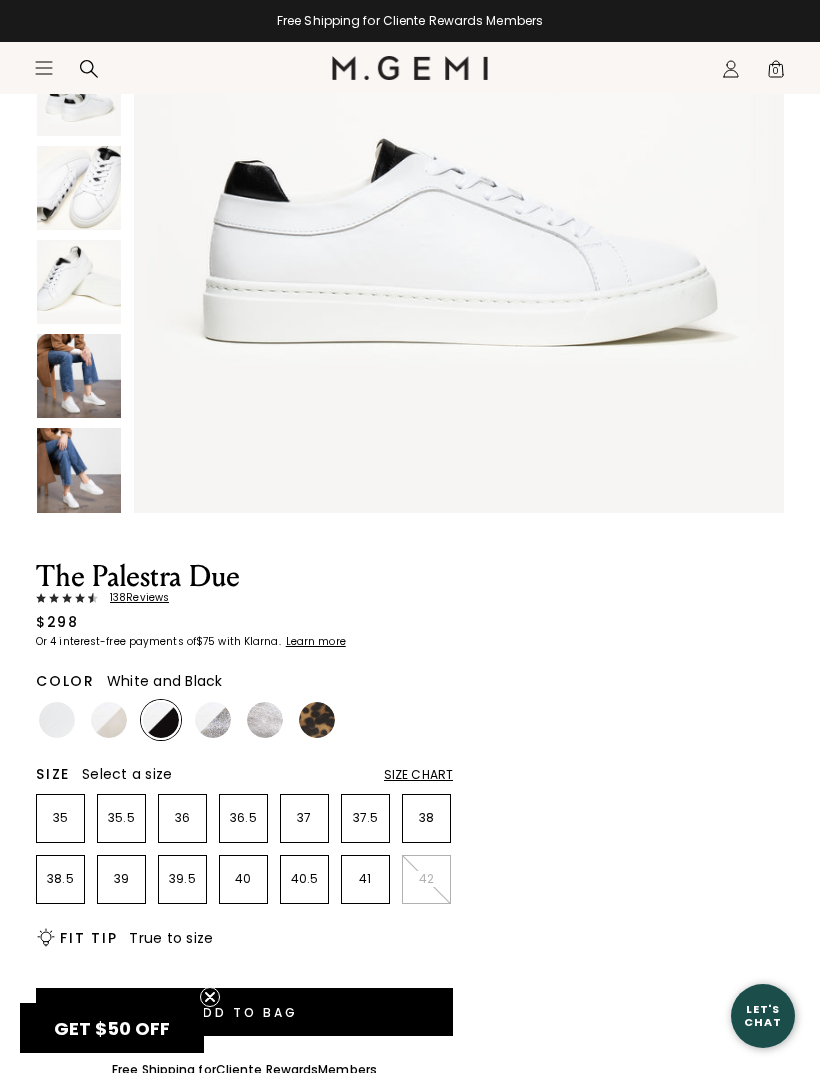 scroll, scrollTop: 0, scrollLeft: 0, axis: both 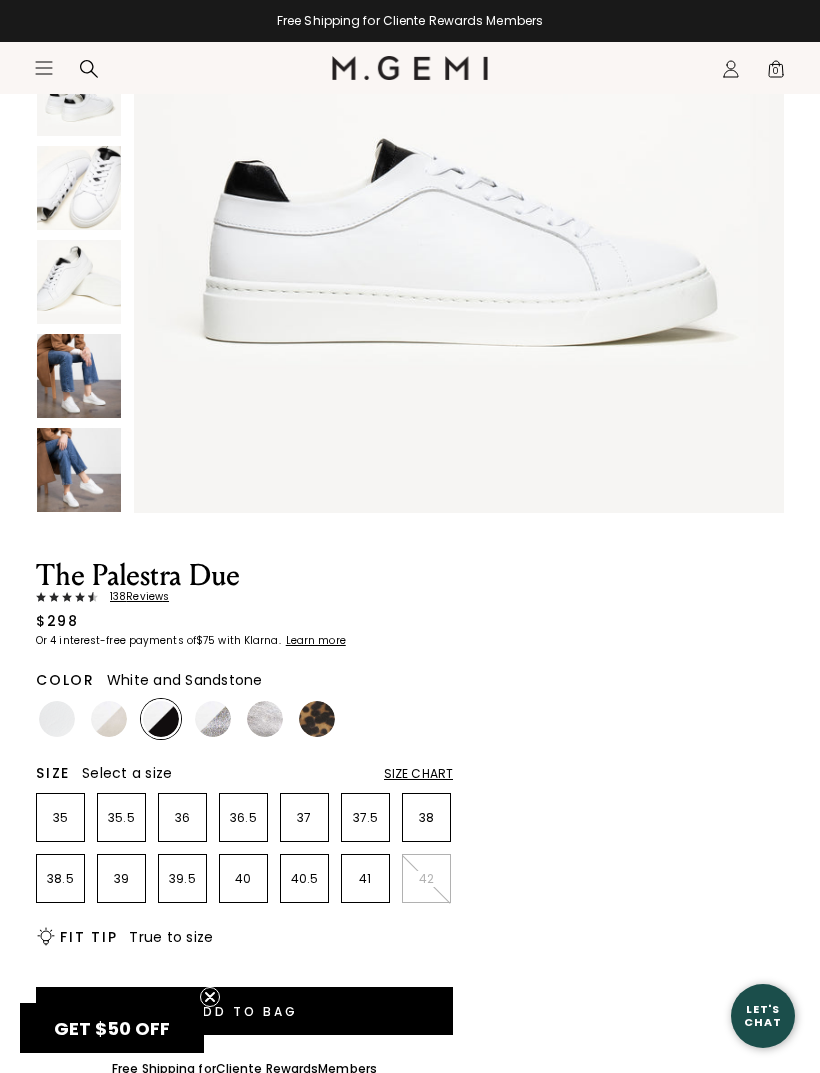 click at bounding box center (109, 719) 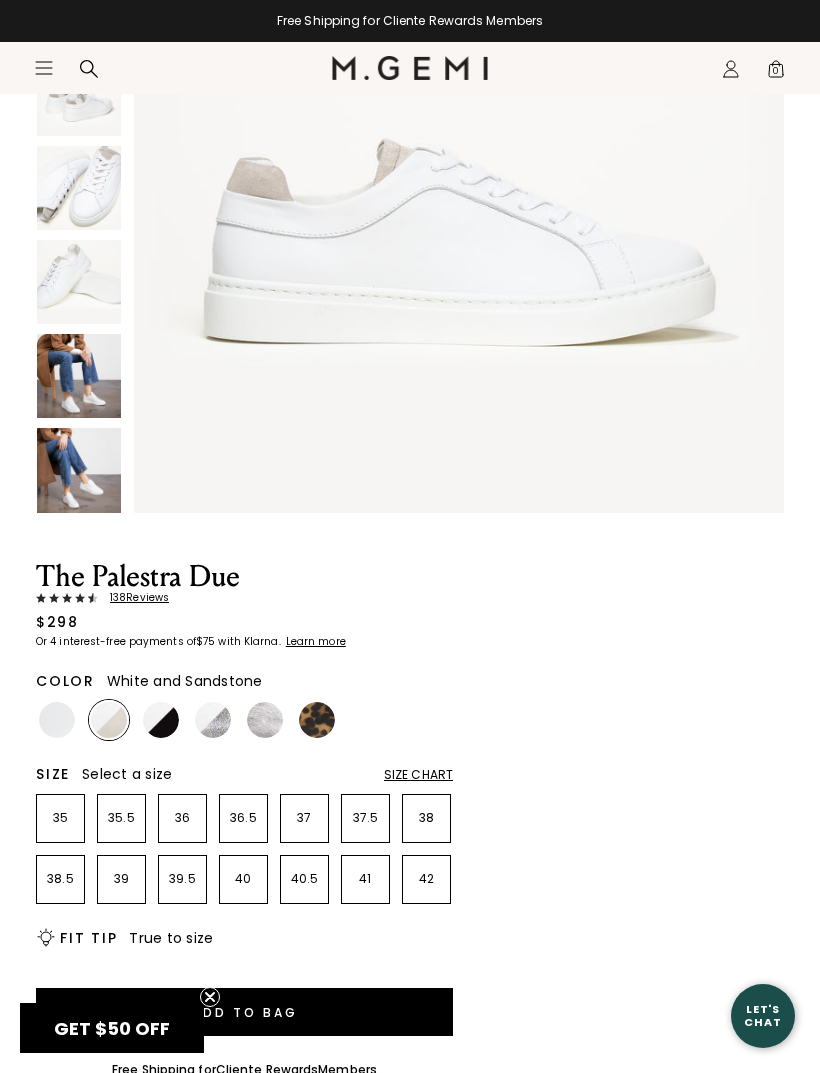 scroll, scrollTop: 0, scrollLeft: 0, axis: both 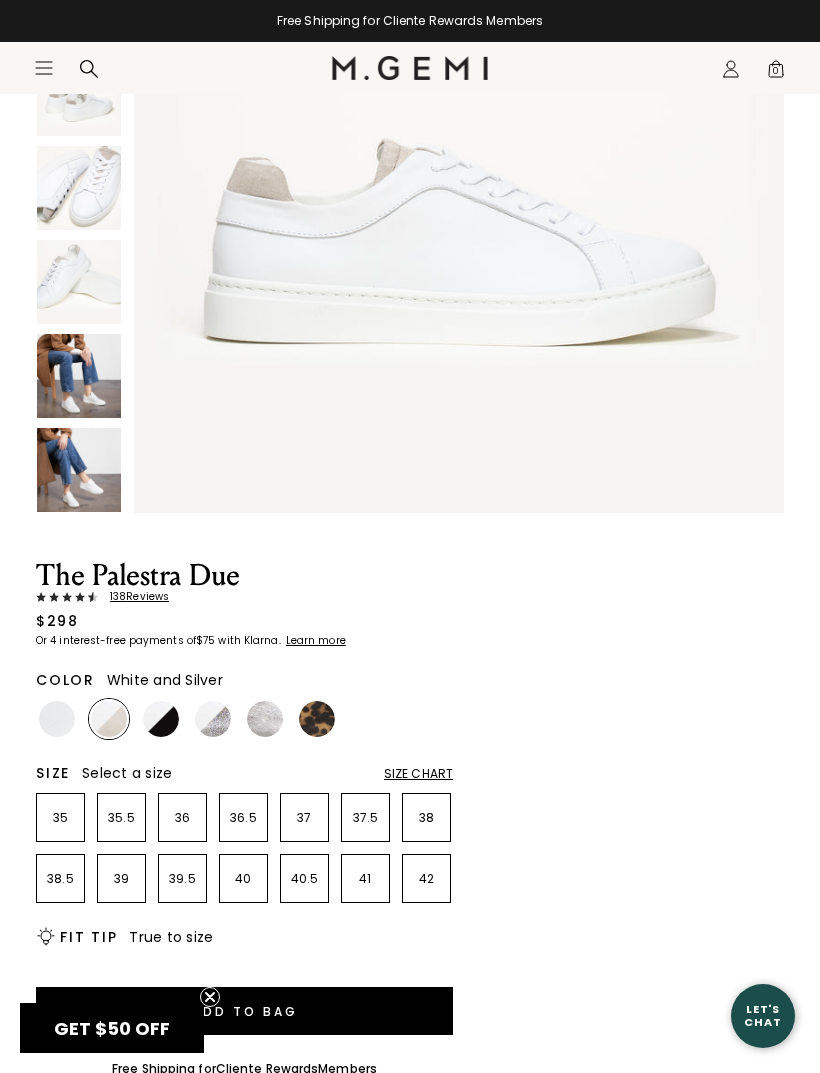 click at bounding box center [213, 719] 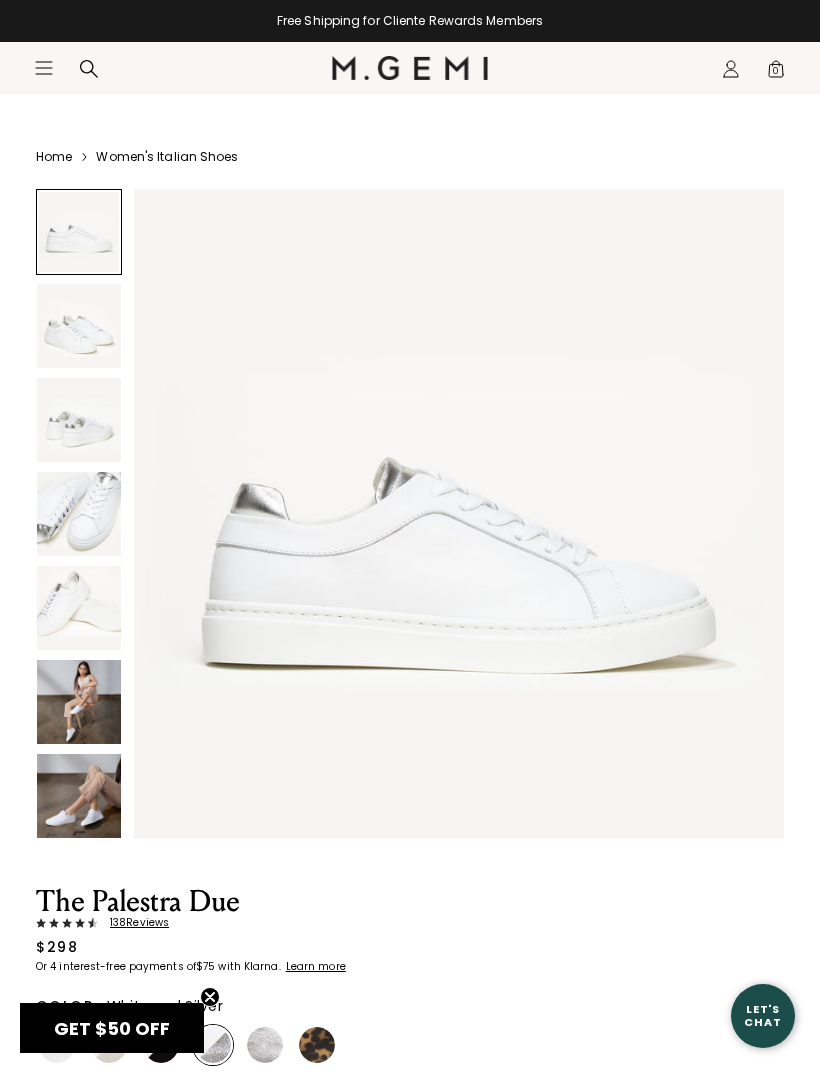 scroll, scrollTop: 0, scrollLeft: 0, axis: both 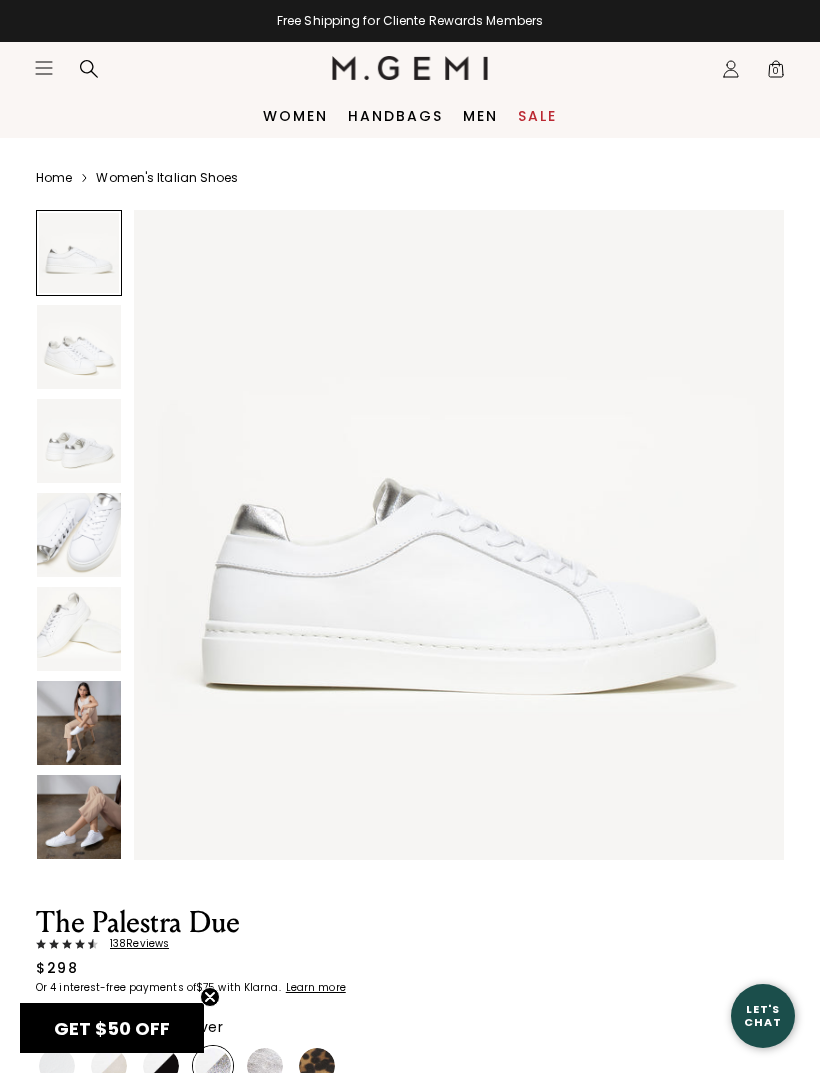 click on "Women's Italian Shoes" at bounding box center [167, 178] 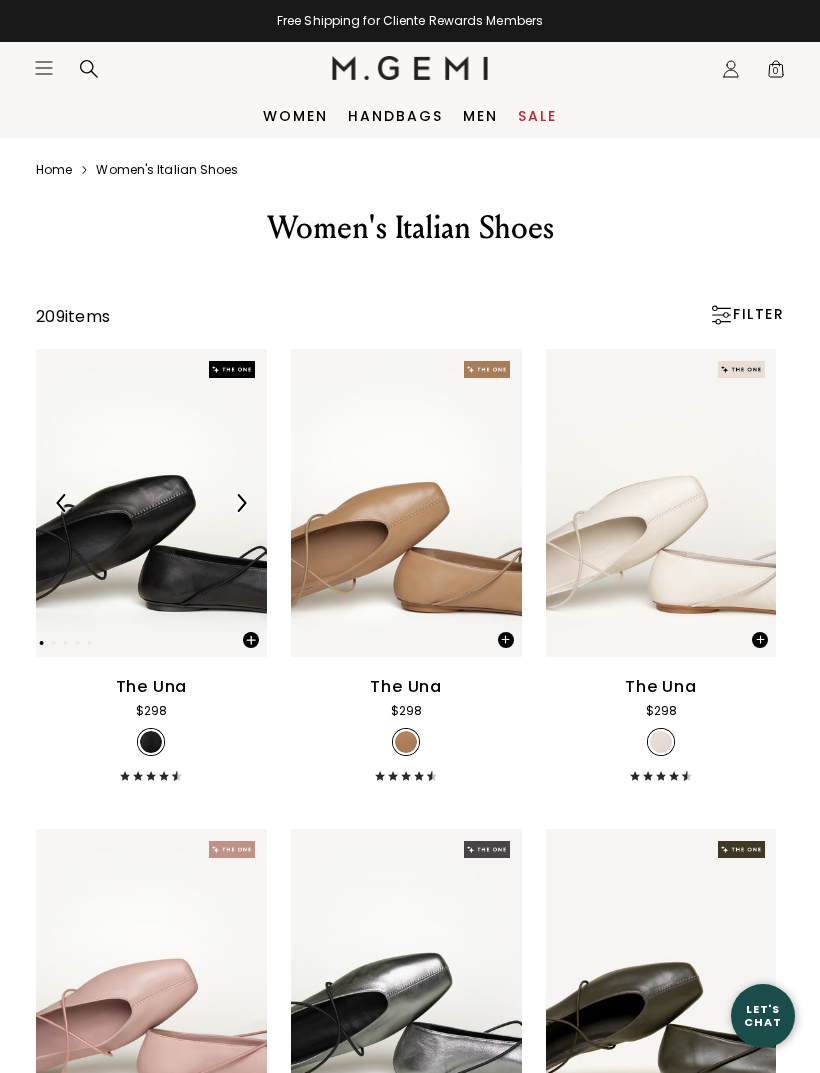 scroll, scrollTop: 0, scrollLeft: 0, axis: both 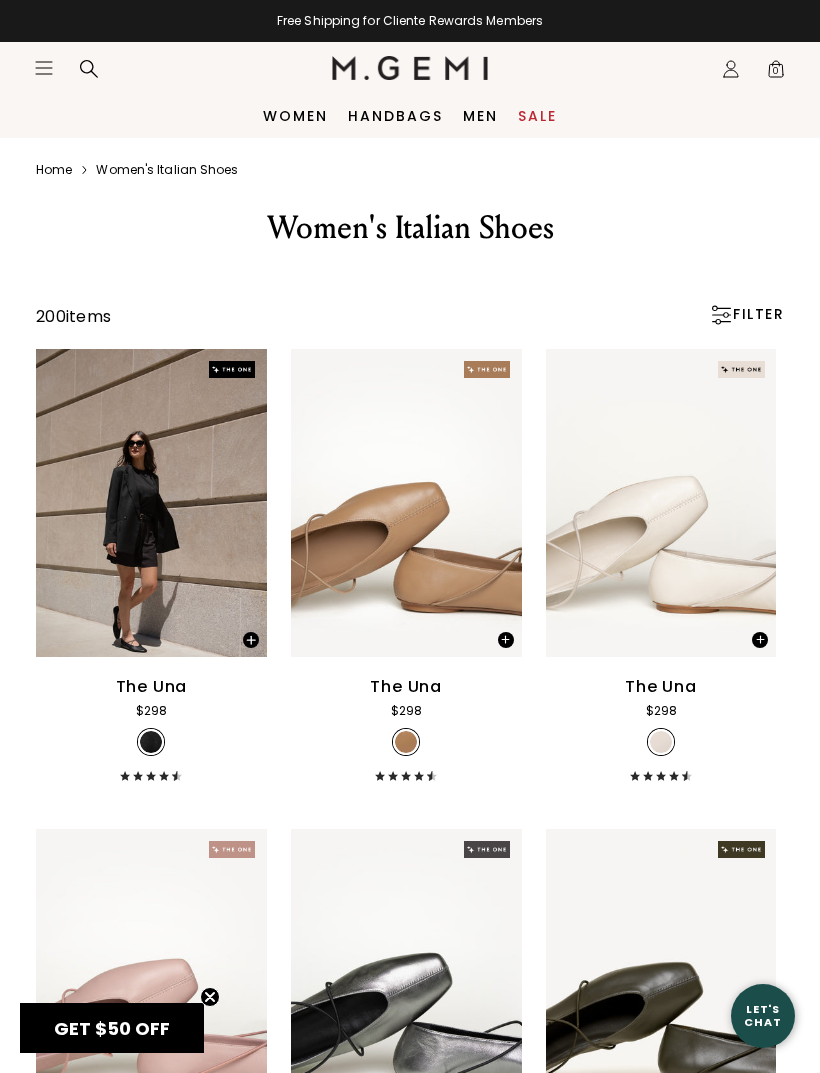 click 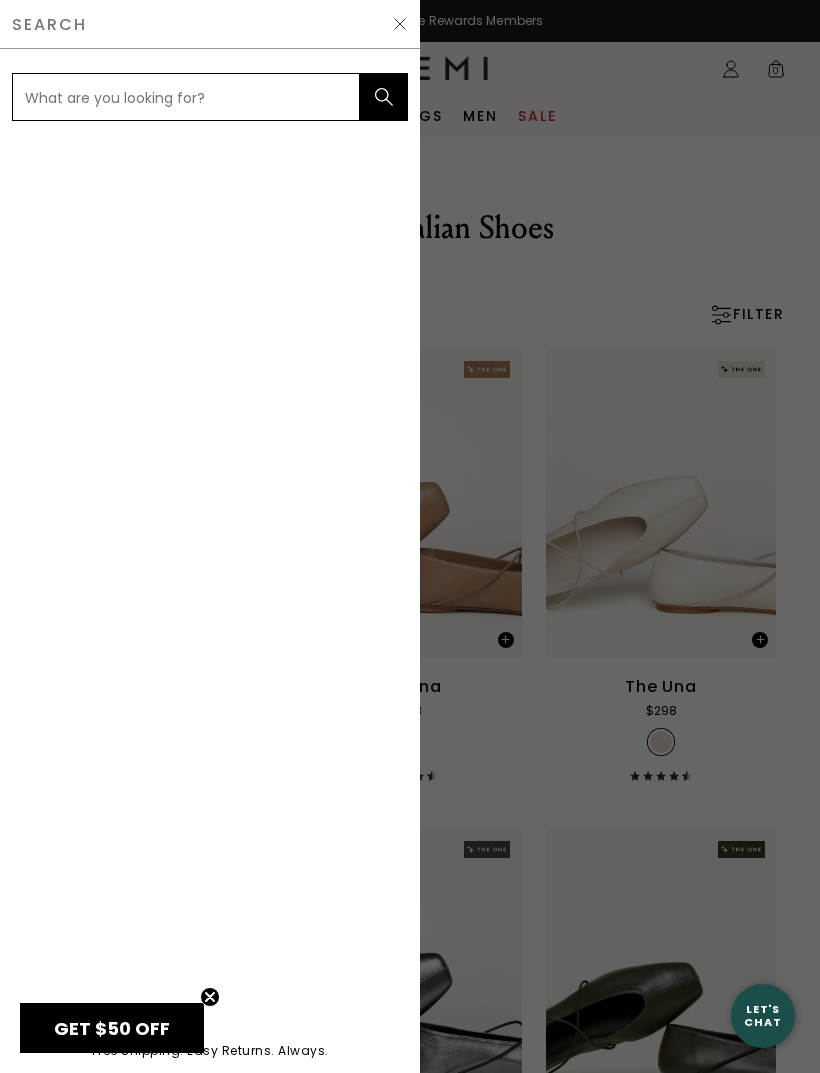 click at bounding box center [186, 97] 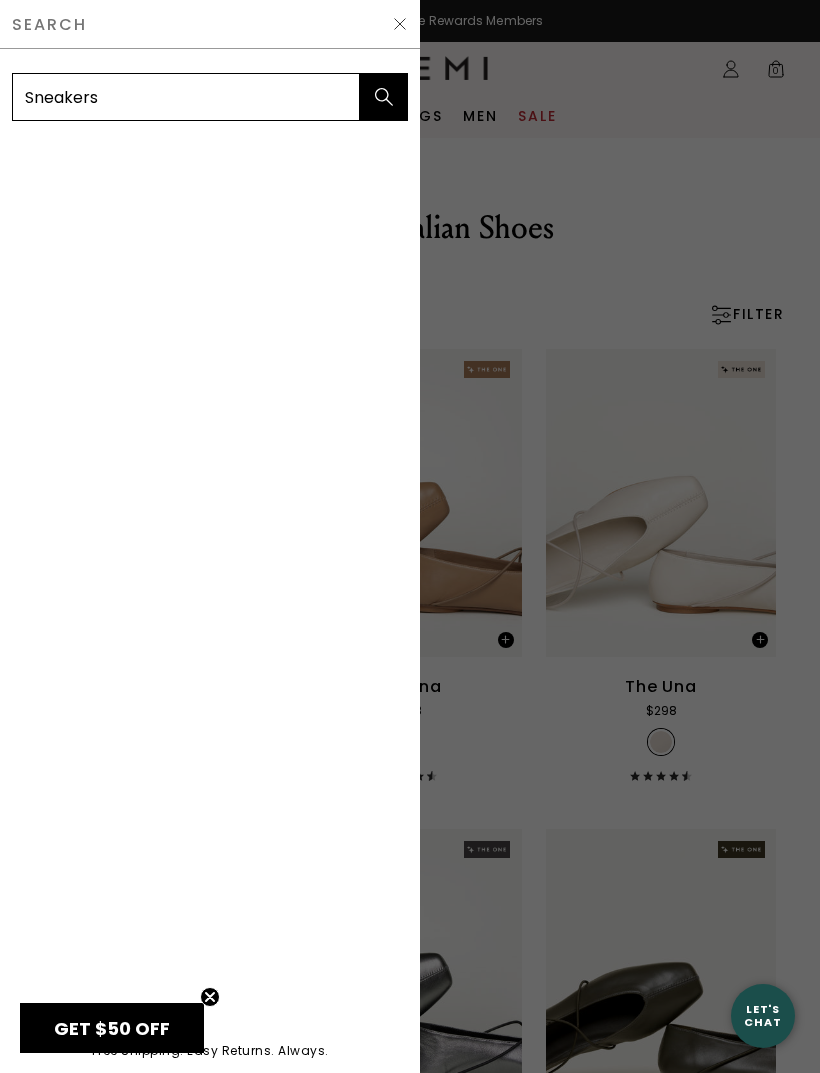 type on "Sneakers" 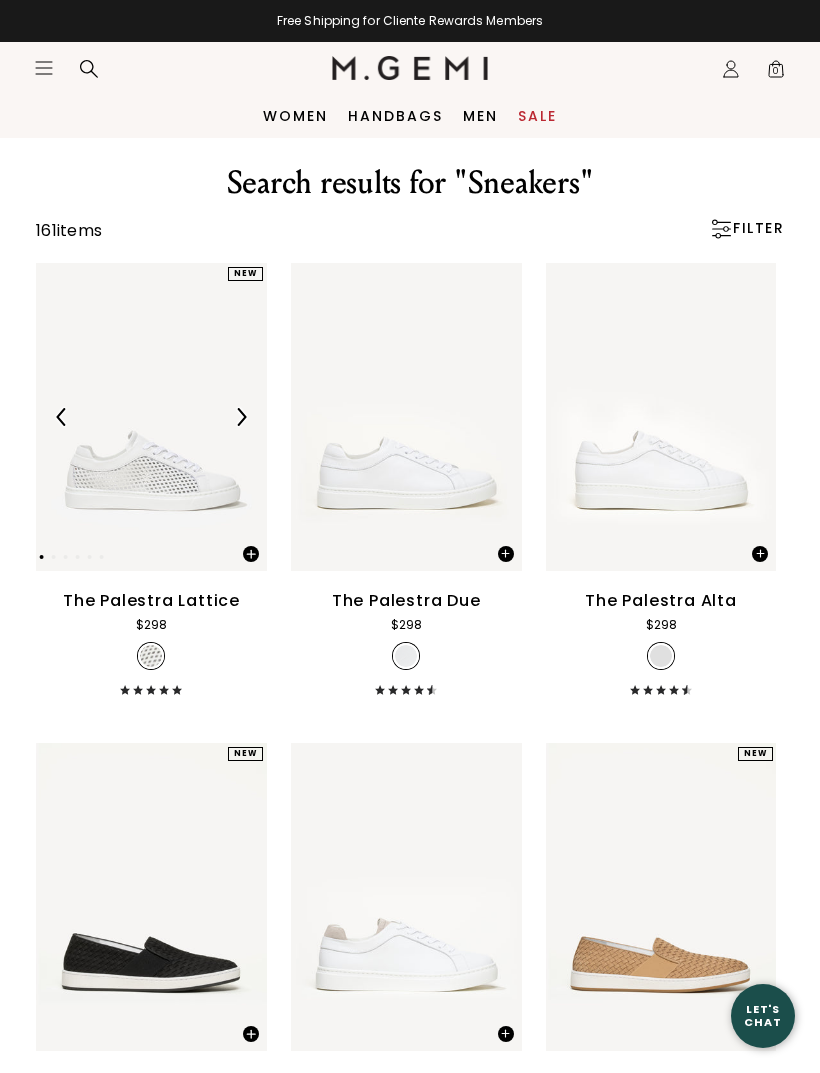 scroll, scrollTop: 0, scrollLeft: 0, axis: both 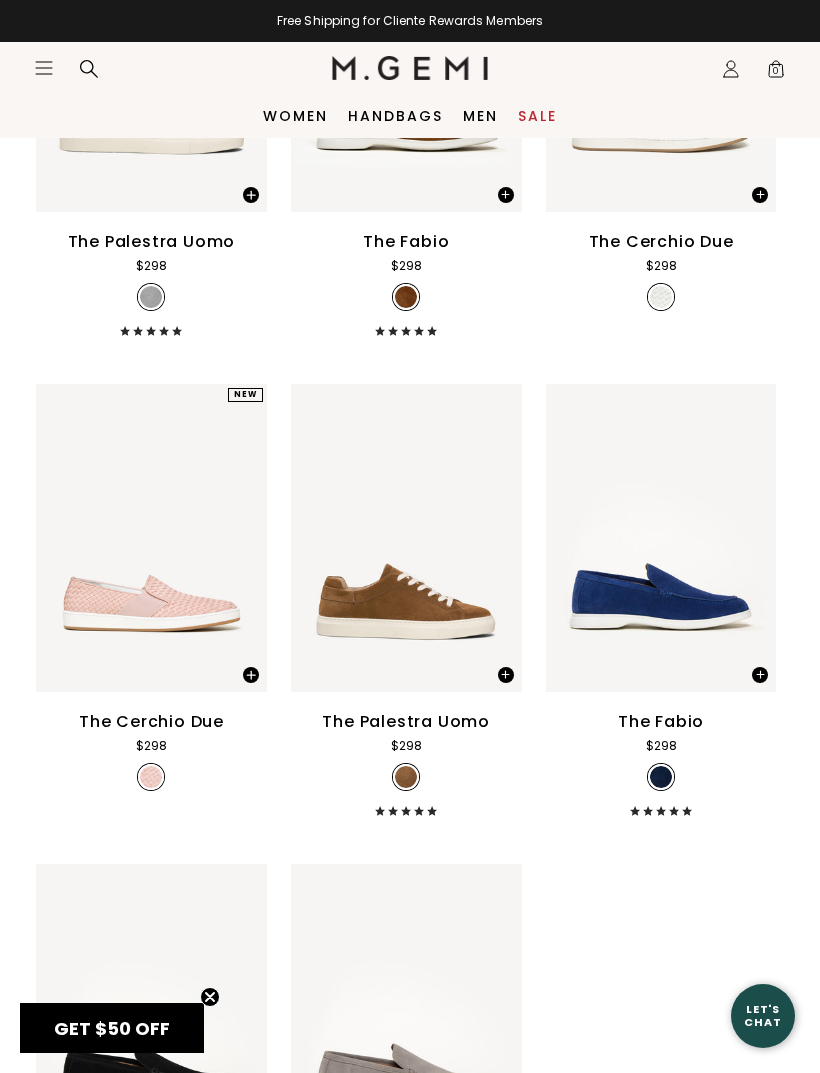 click on "Icons/20x20/hamburger@2x" 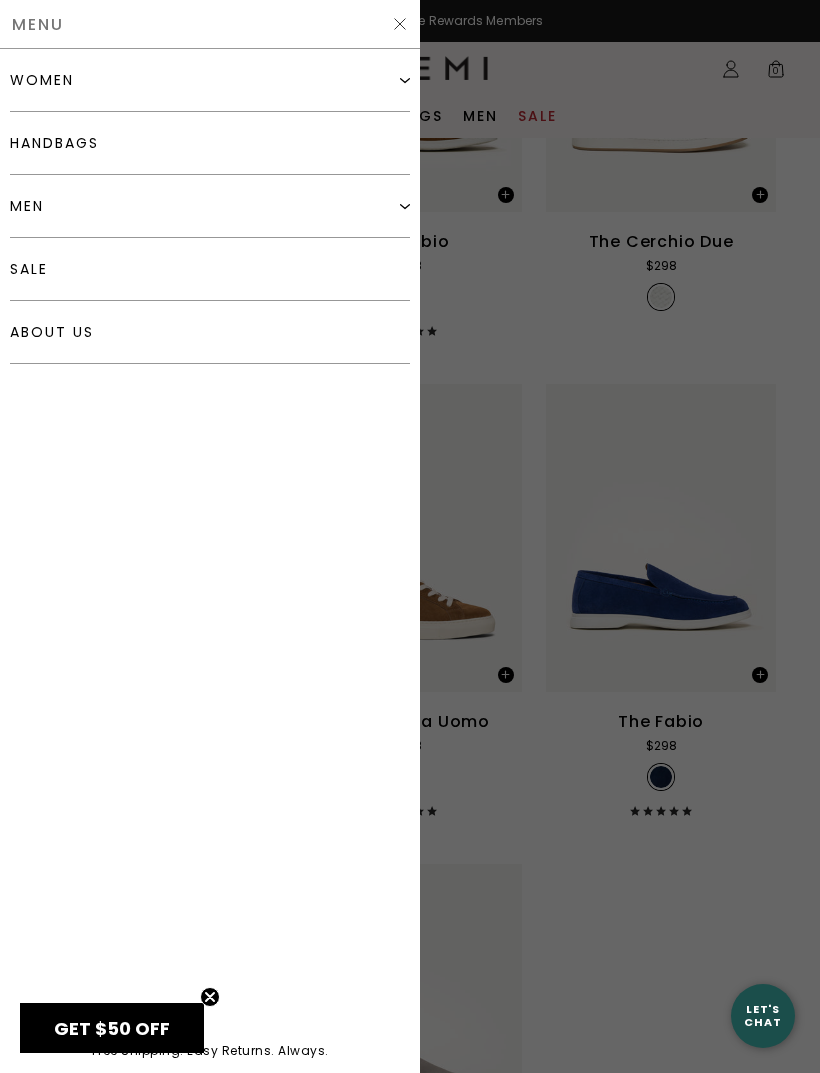 click on "women" at bounding box center (42, 80) 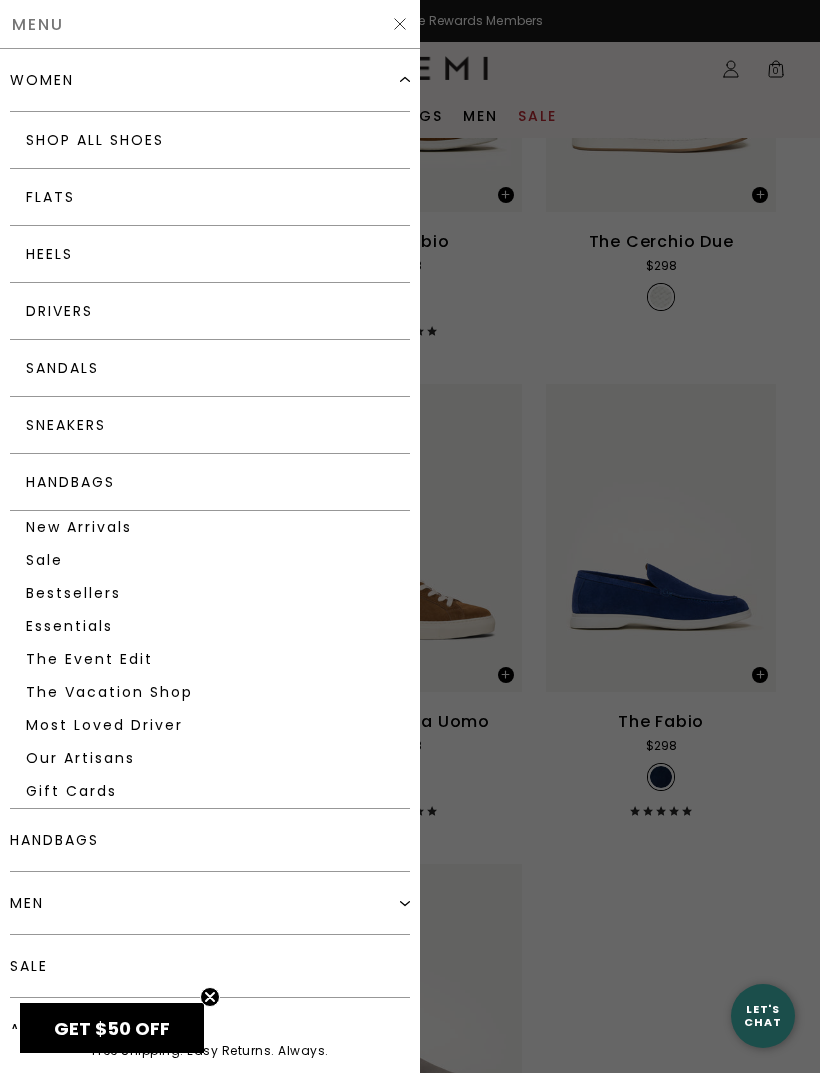 click on "Heels" at bounding box center (210, 254) 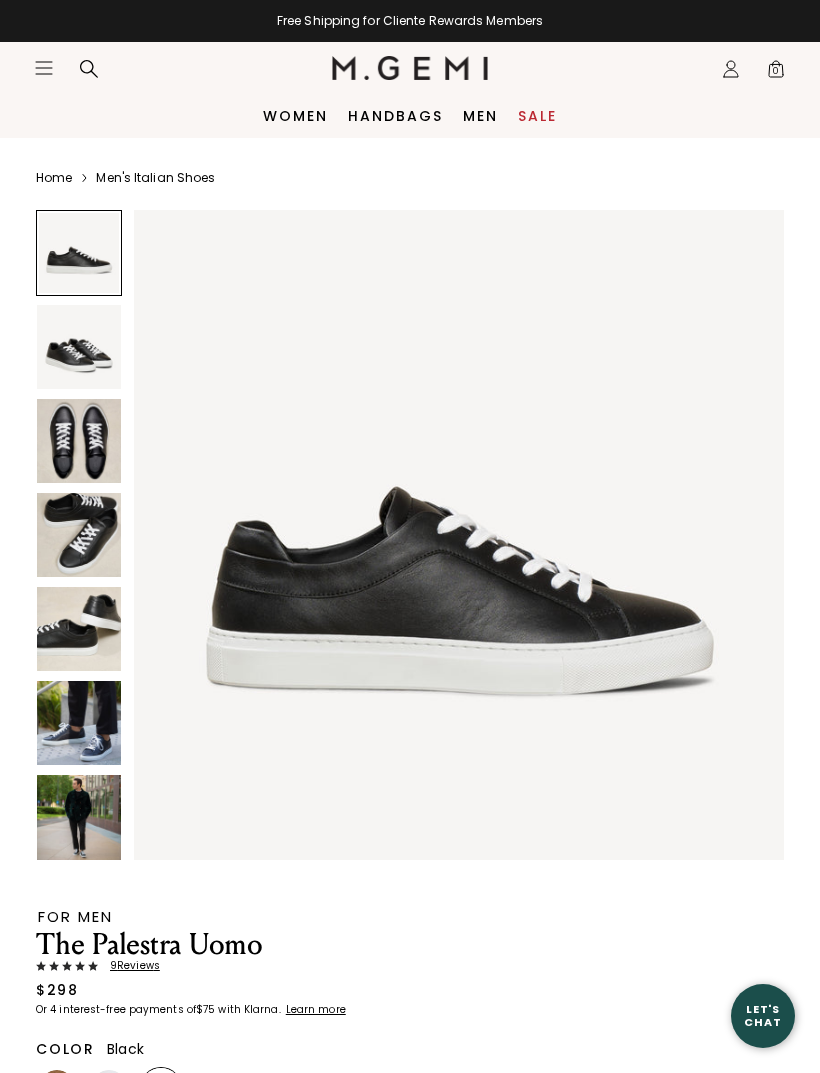 scroll, scrollTop: 0, scrollLeft: 0, axis: both 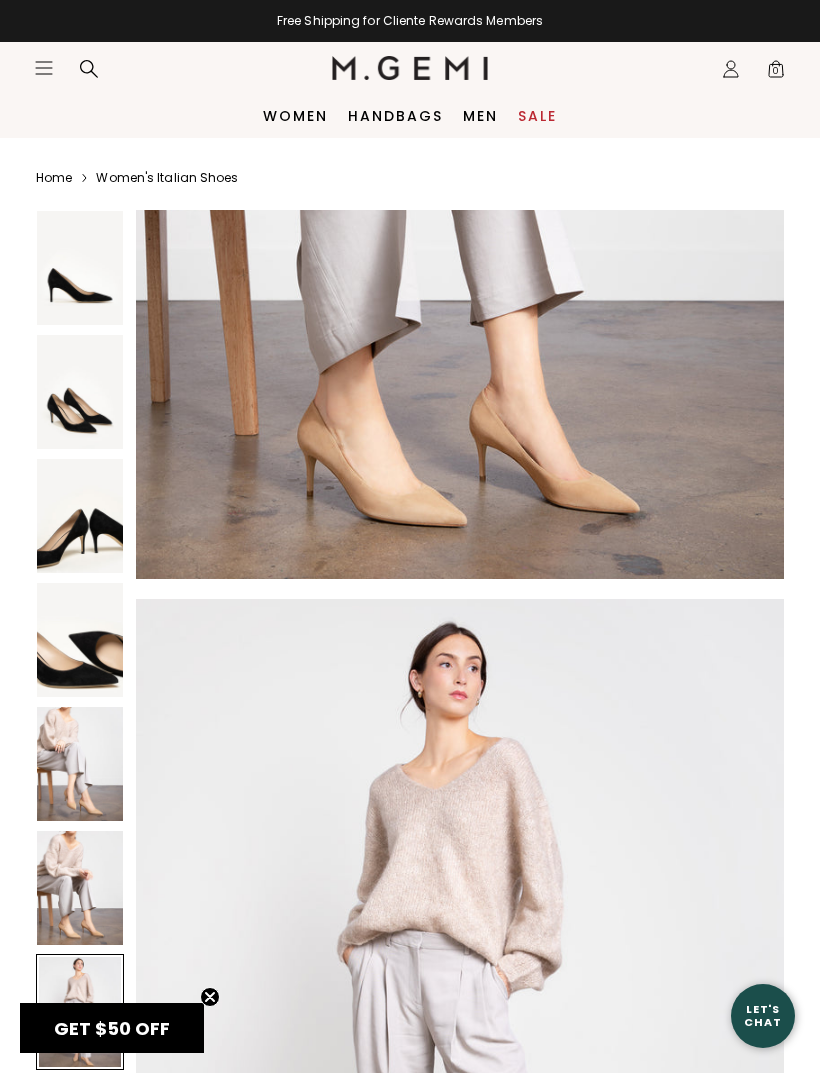 click 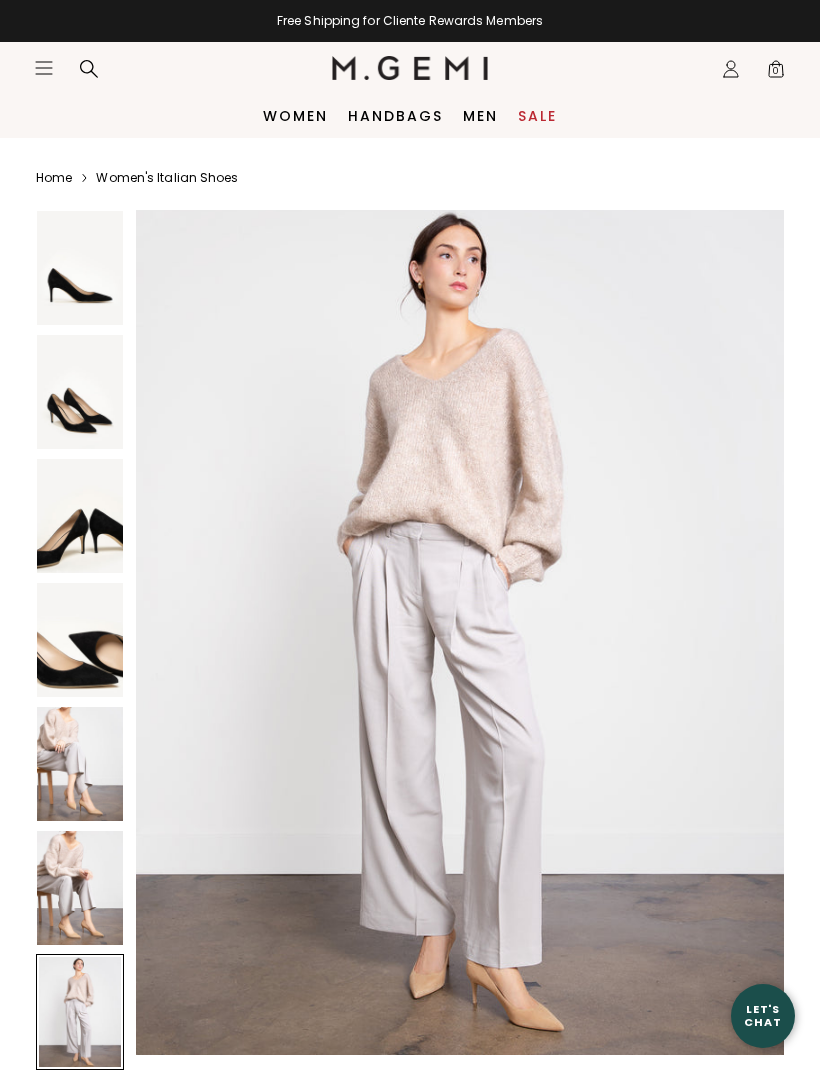 scroll, scrollTop: 5006, scrollLeft: 0, axis: vertical 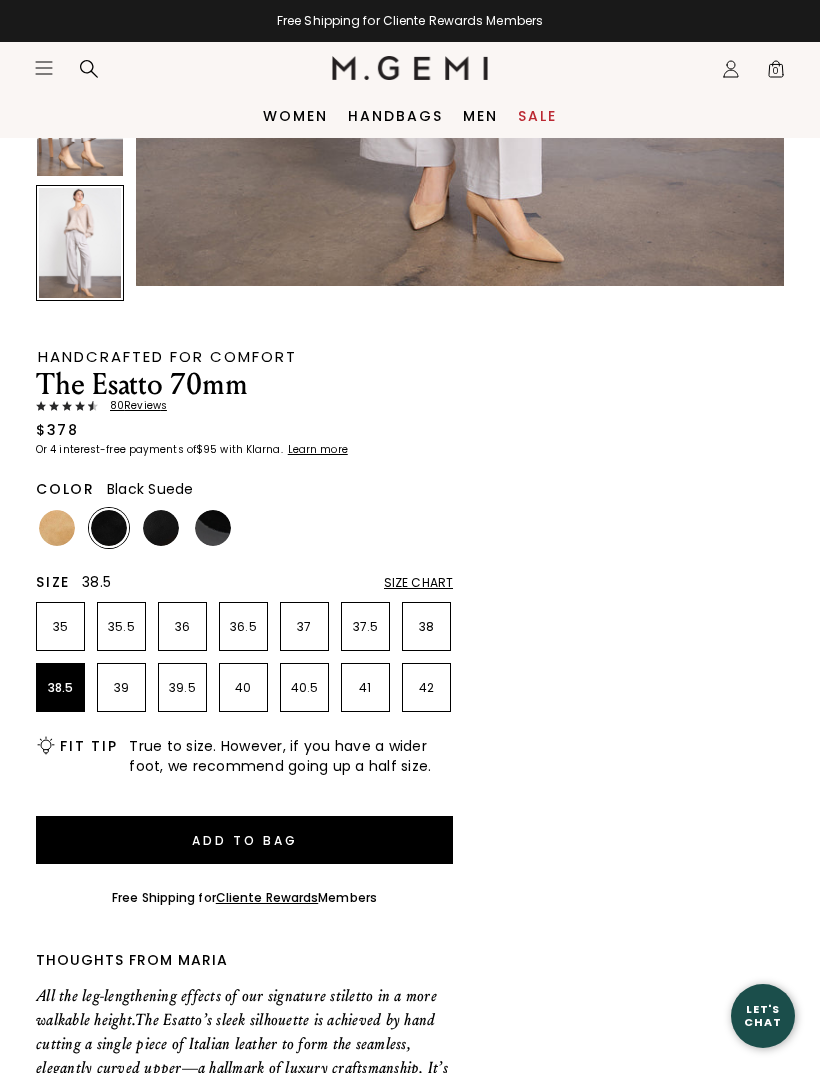 click on "38.5" at bounding box center (60, 688) 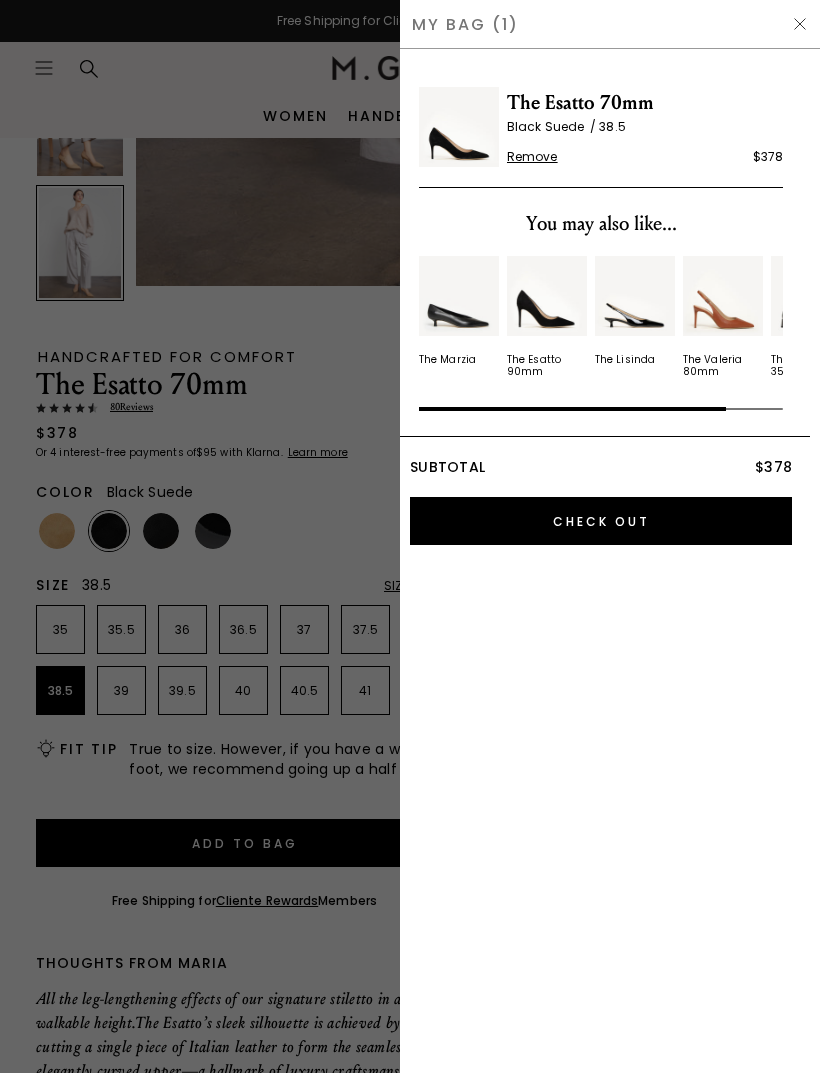 scroll, scrollTop: 0, scrollLeft: 0, axis: both 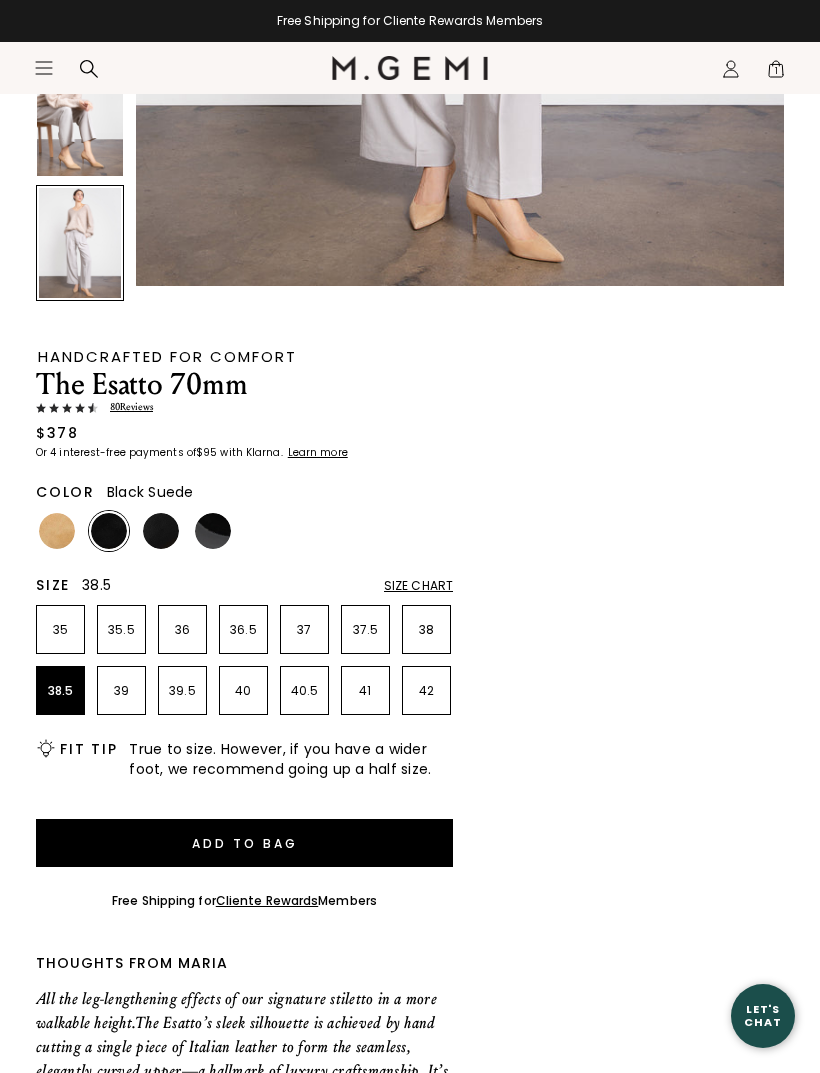 click on "80  Review s" at bounding box center [125, 407] 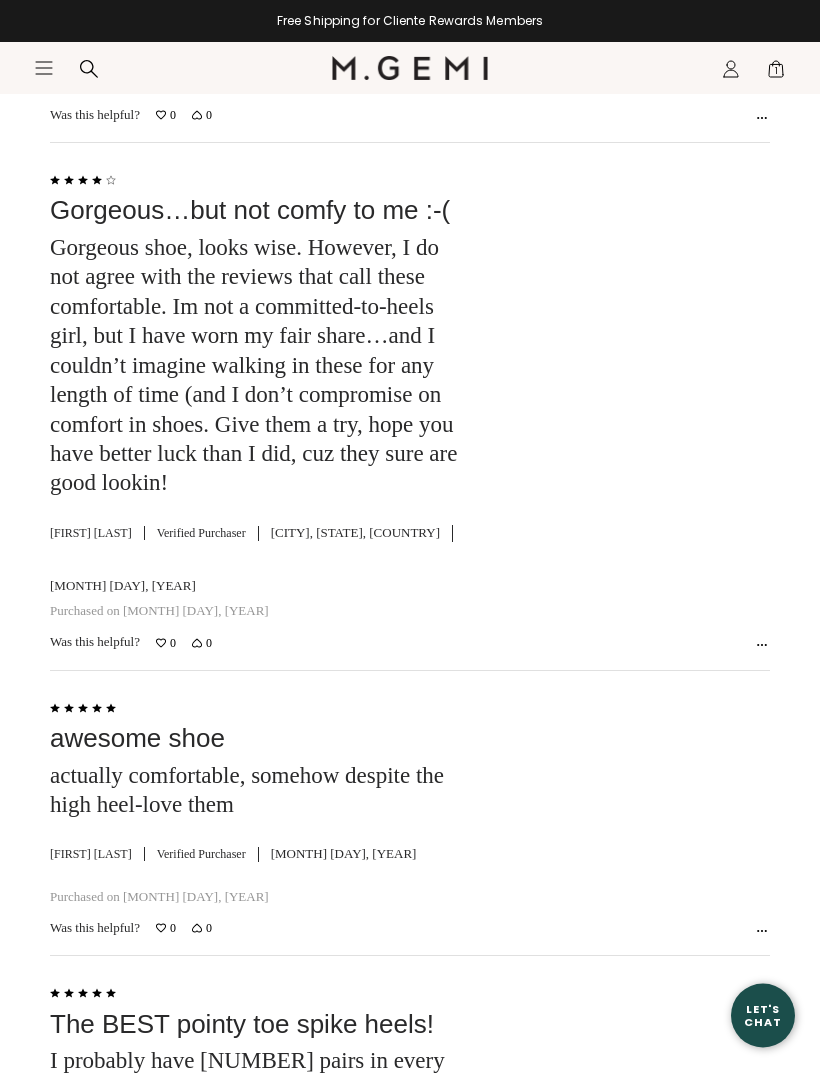 scroll, scrollTop: 4758, scrollLeft: 0, axis: vertical 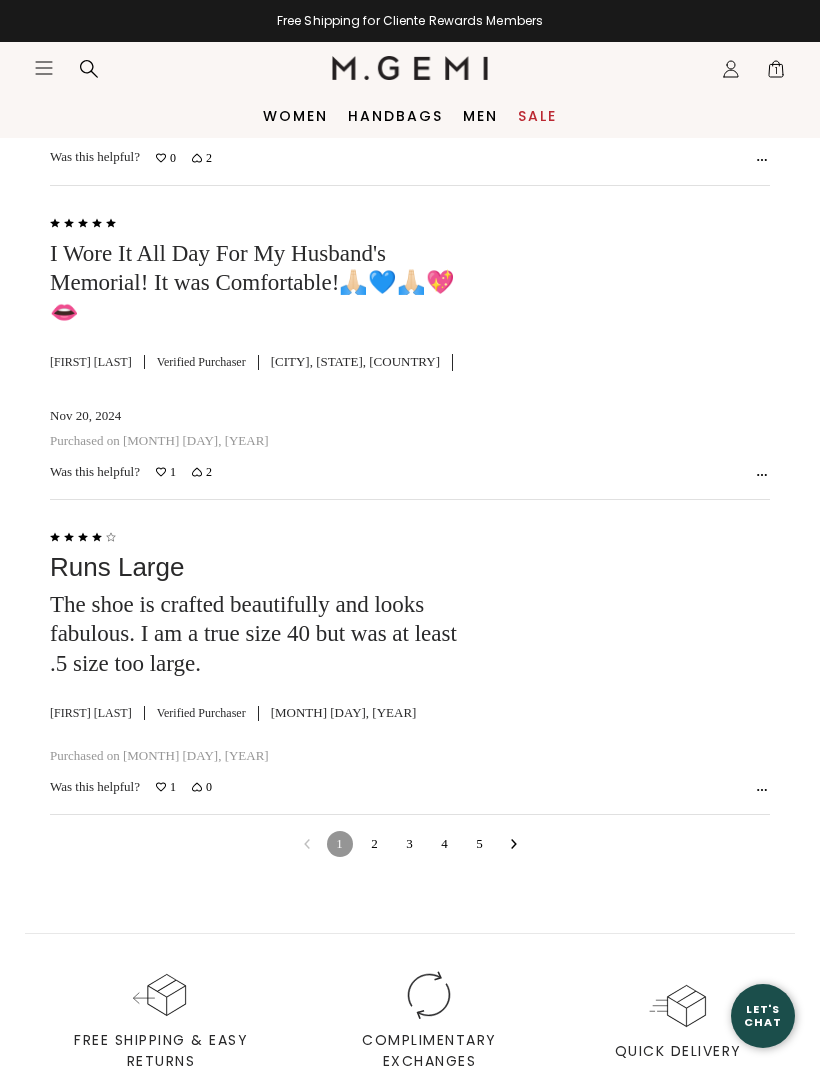 click on "2" at bounding box center (375, 844) 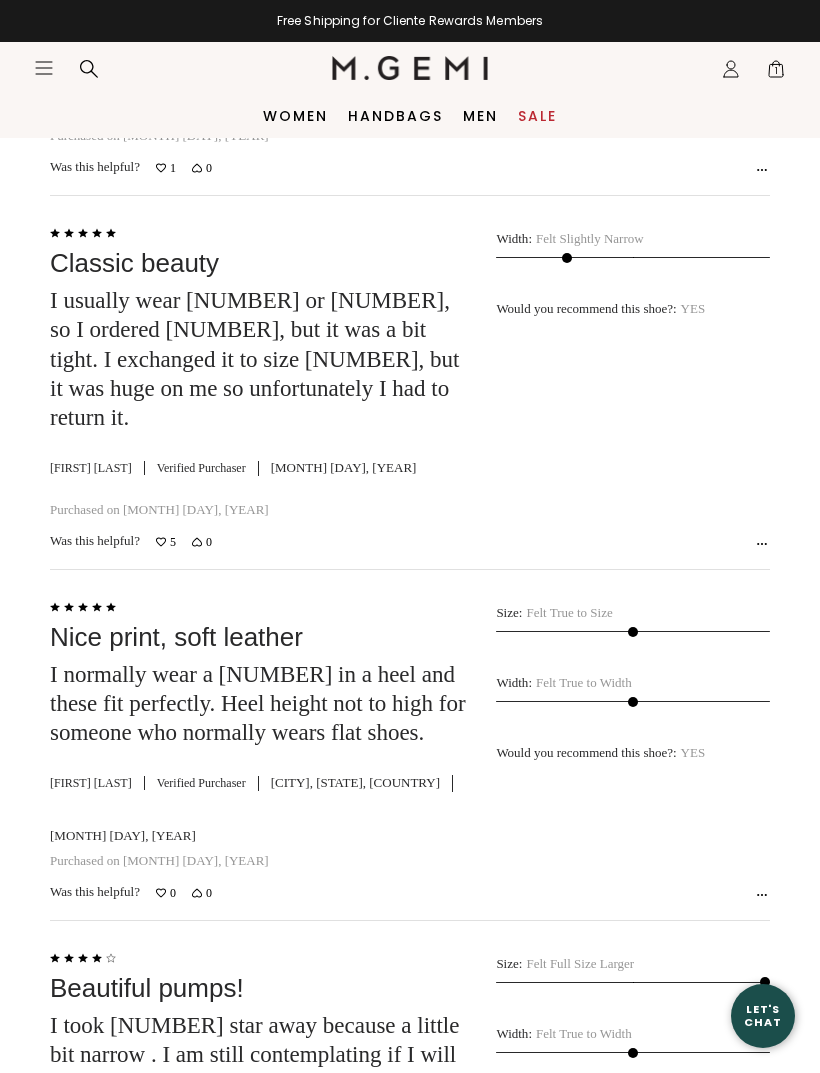 scroll, scrollTop: 6087, scrollLeft: 0, axis: vertical 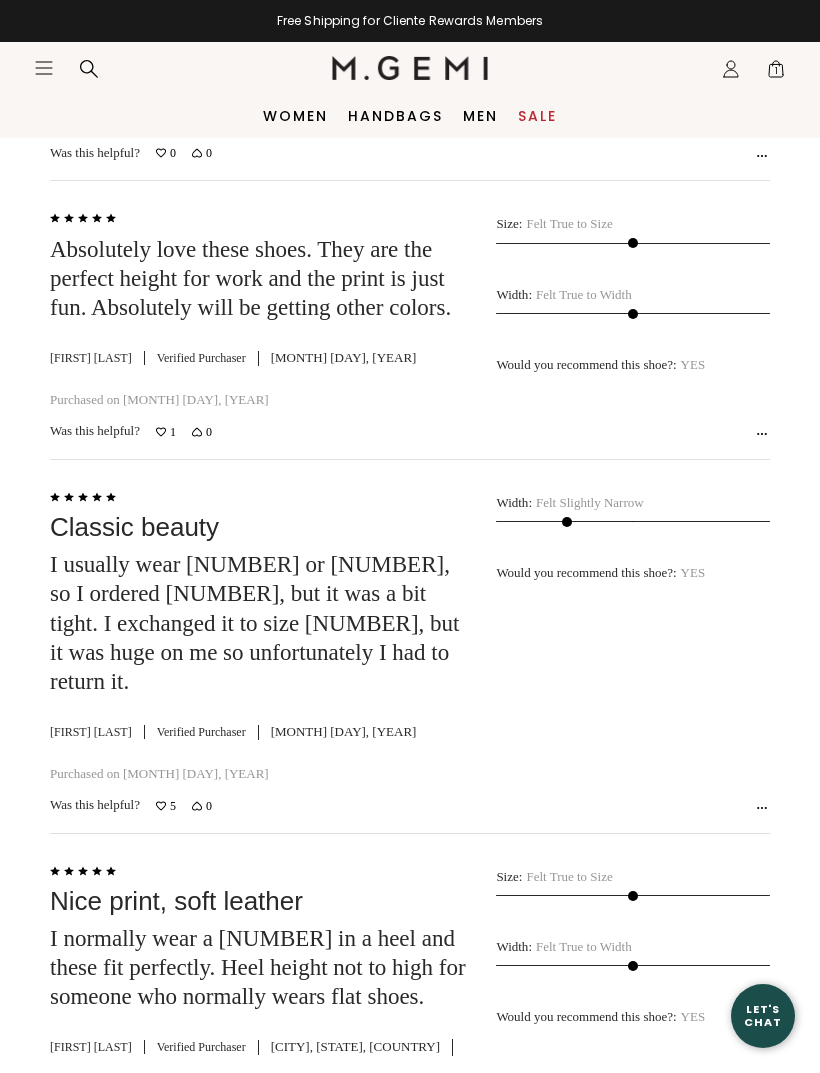 click on "1" at bounding box center [776, 73] 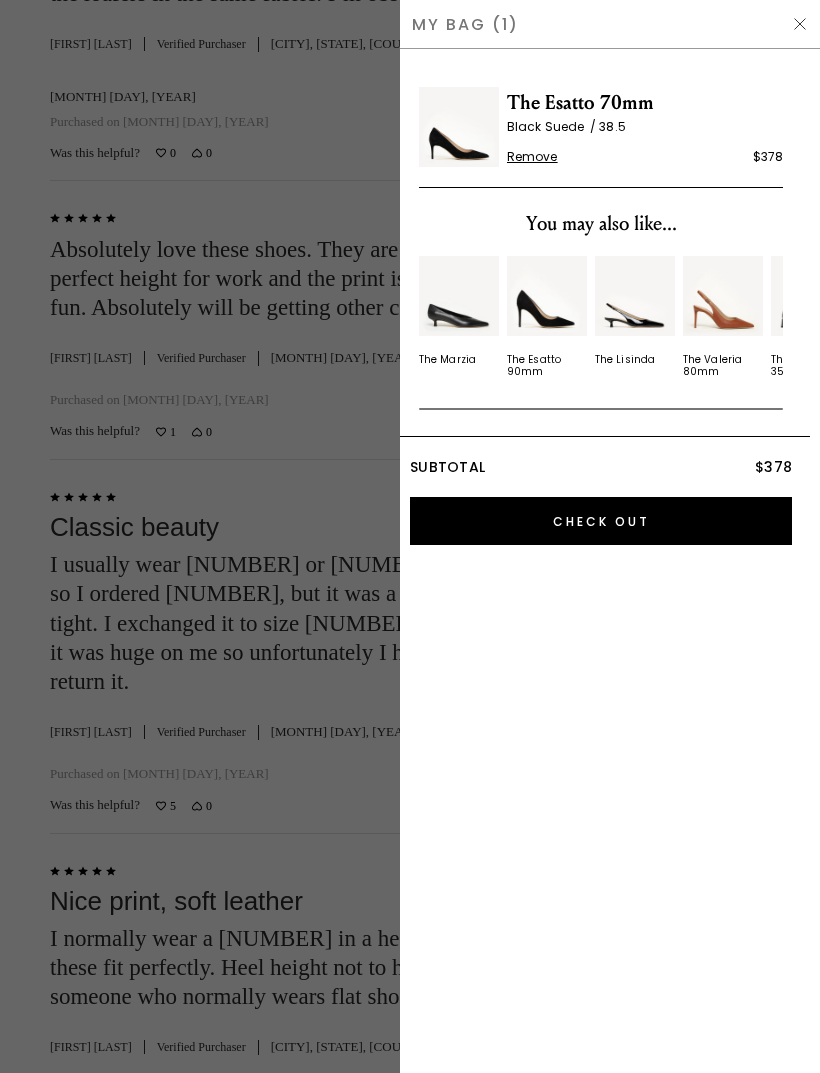 click on "Check Out" at bounding box center (601, 521) 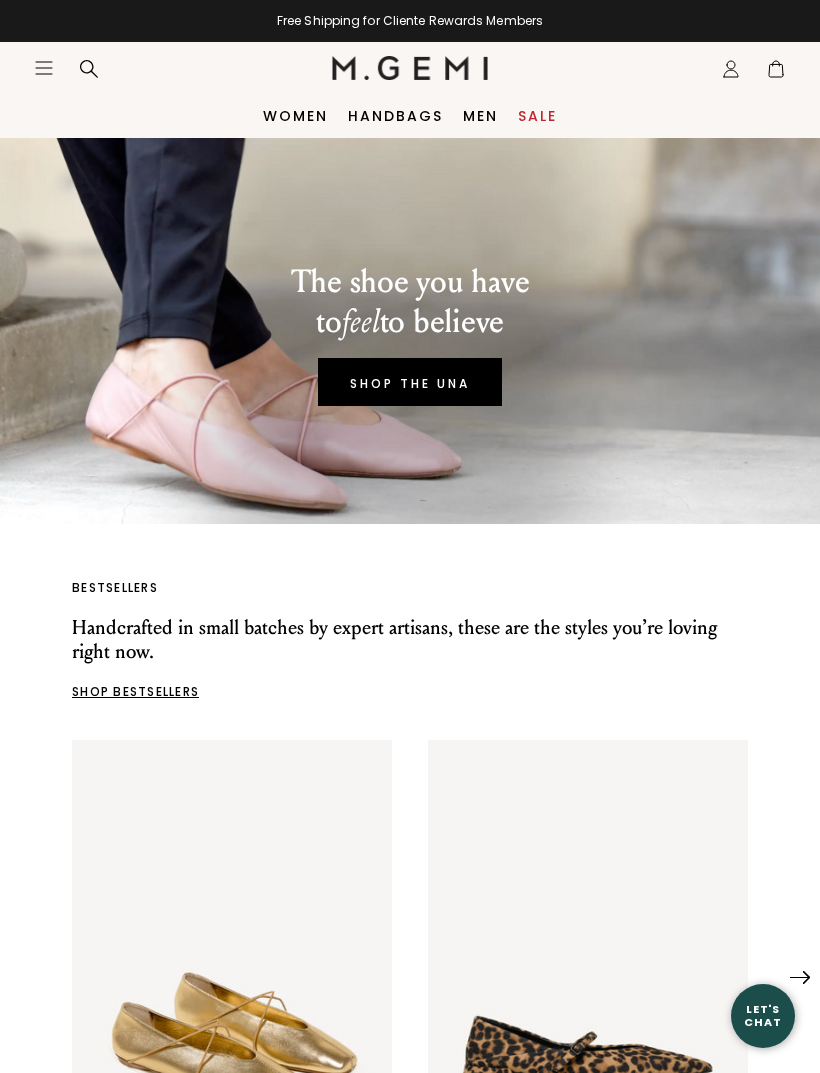 scroll, scrollTop: 0, scrollLeft: 0, axis: both 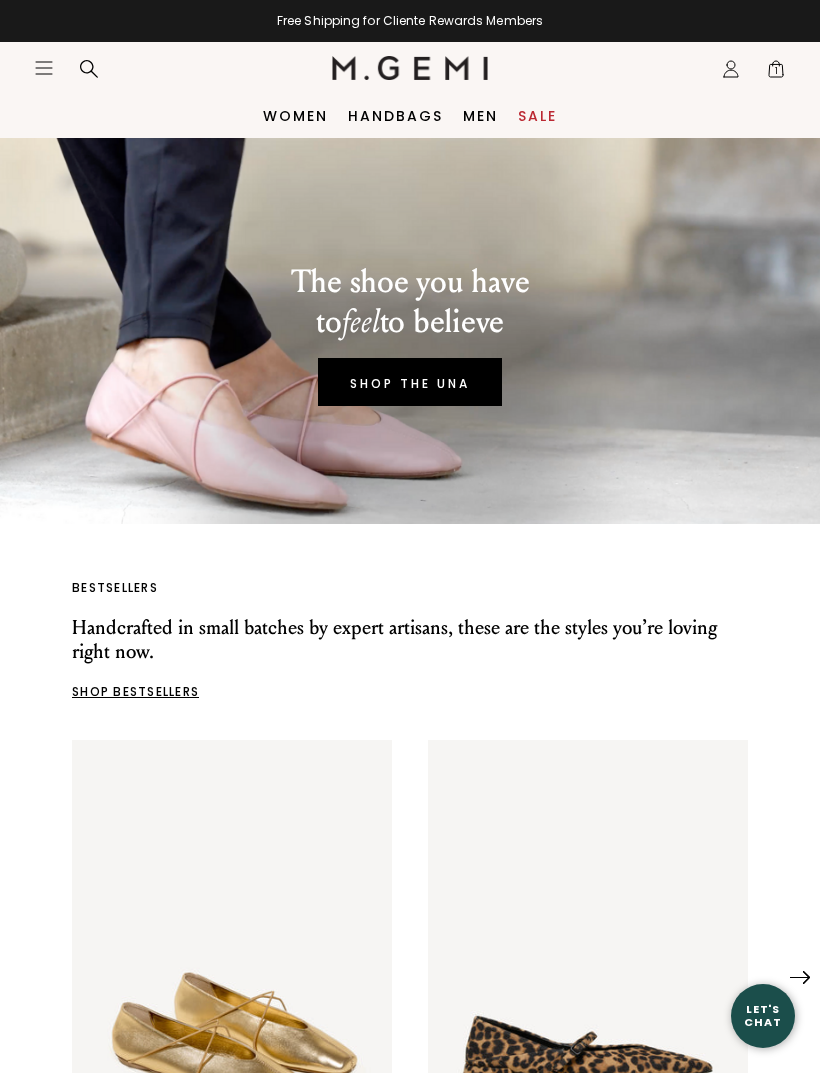 click on "1" at bounding box center (776, 73) 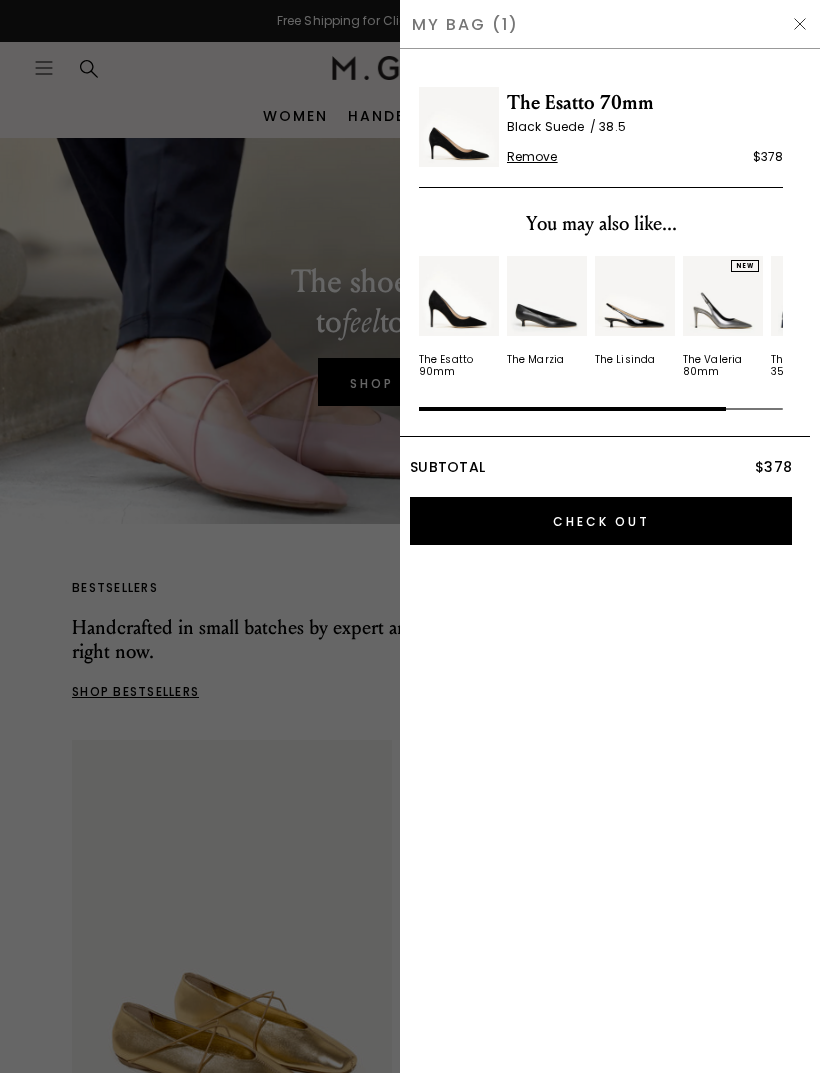 scroll, scrollTop: 0, scrollLeft: 0, axis: both 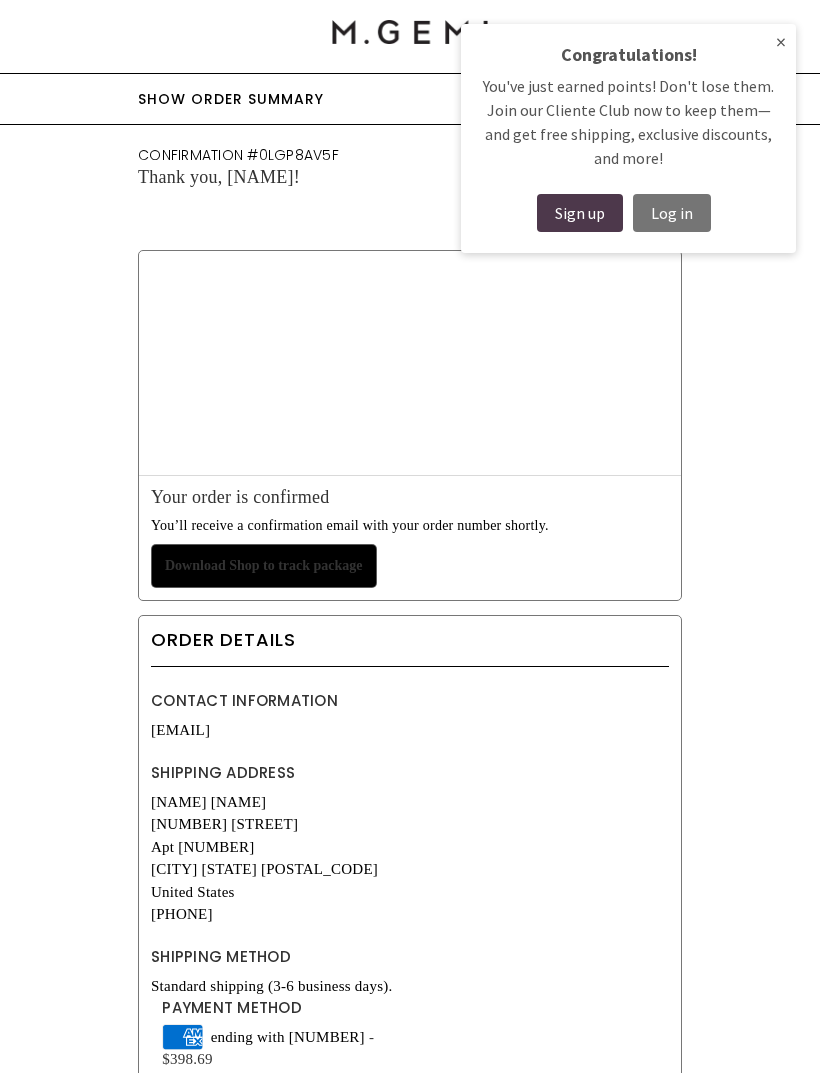 click on "×" at bounding box center [781, 42] 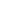 scroll, scrollTop: 0, scrollLeft: 0, axis: both 